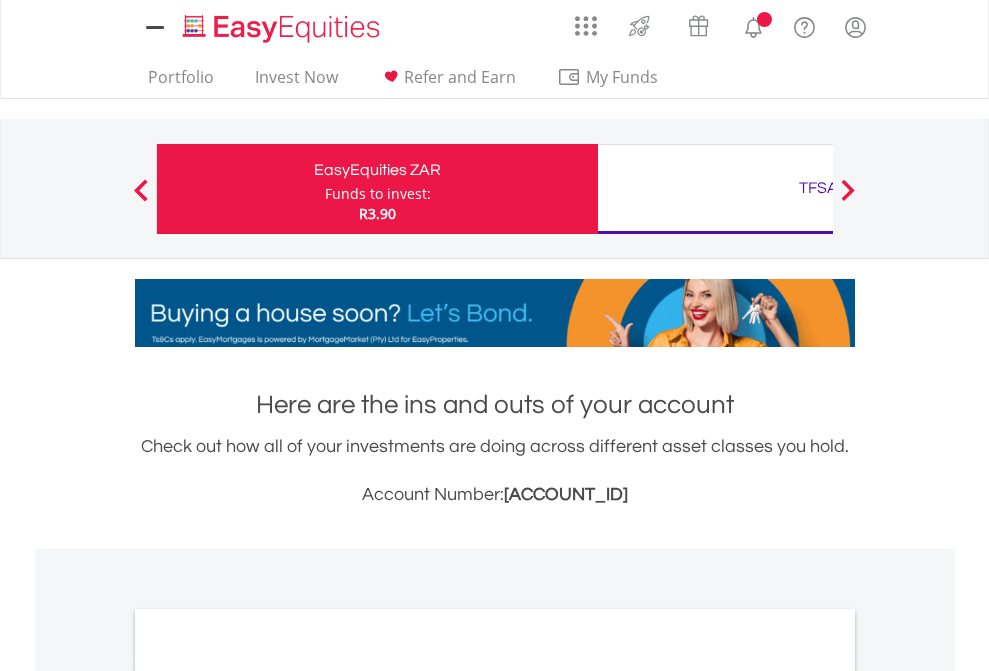 scroll, scrollTop: 0, scrollLeft: 0, axis: both 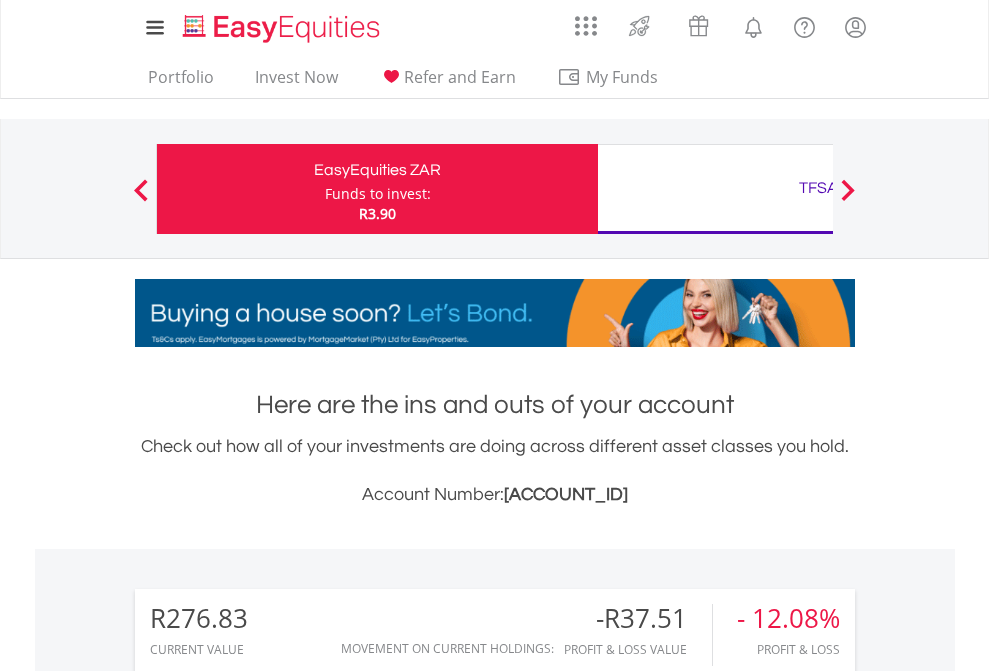 click on "Funds to invest:" at bounding box center (378, 194) 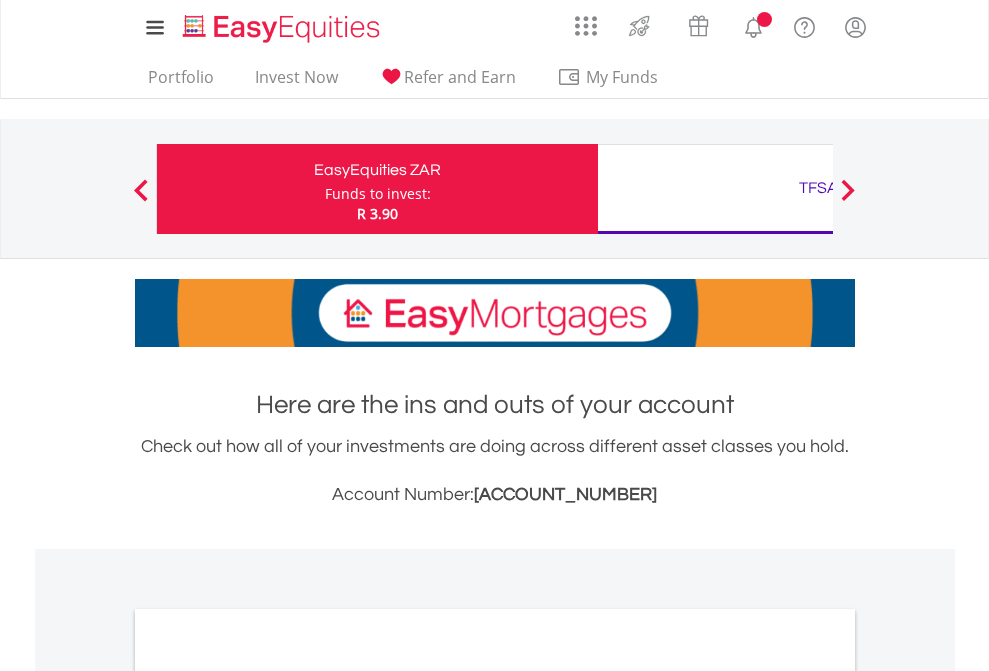 scroll, scrollTop: 0, scrollLeft: 0, axis: both 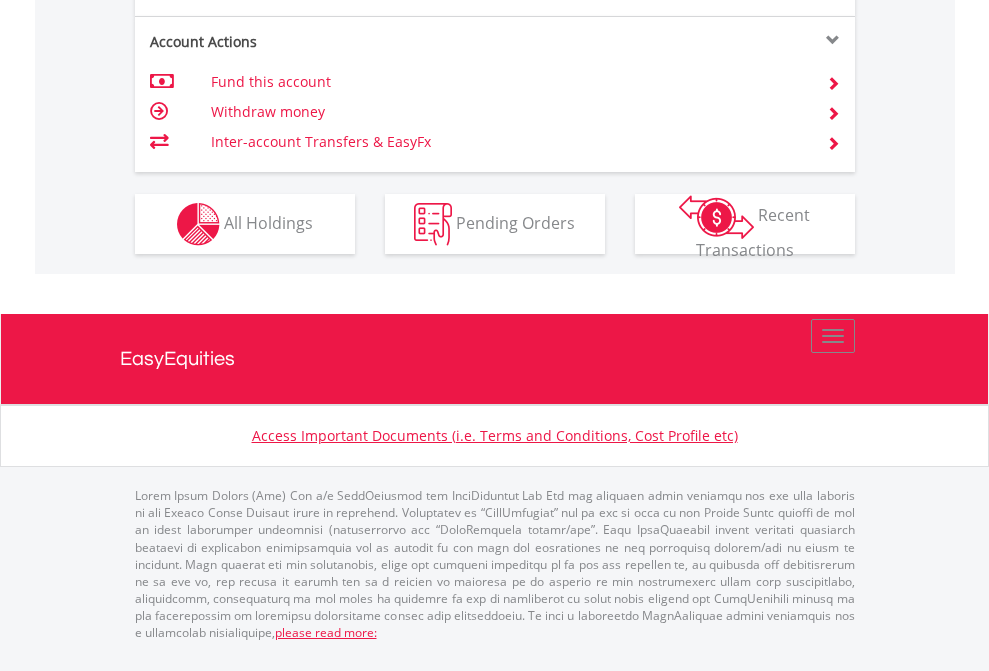 click on "Investment types" at bounding box center (706, -337) 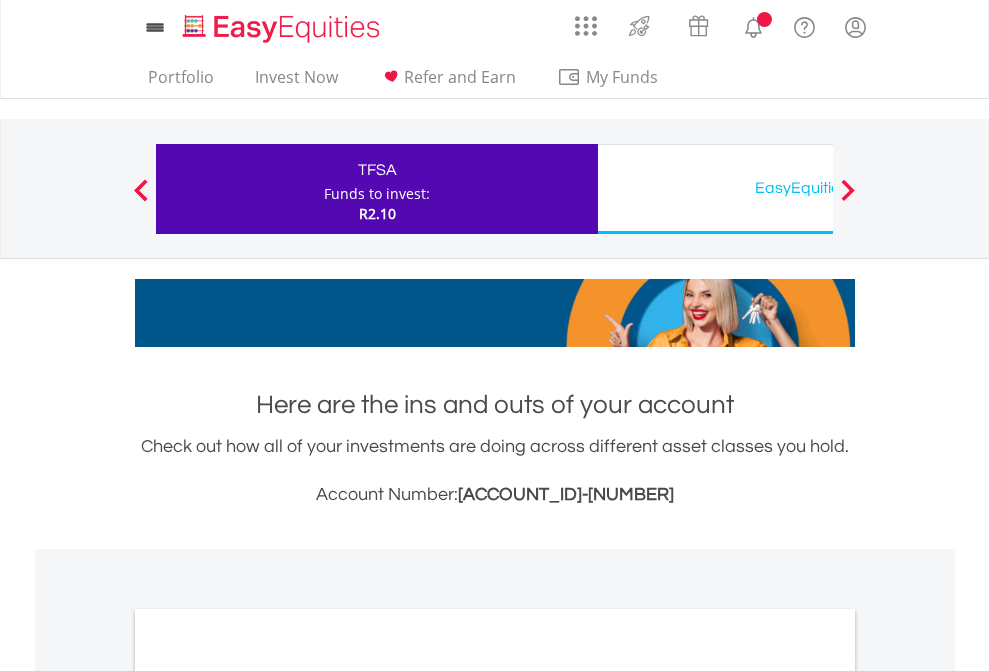 scroll, scrollTop: 0, scrollLeft: 0, axis: both 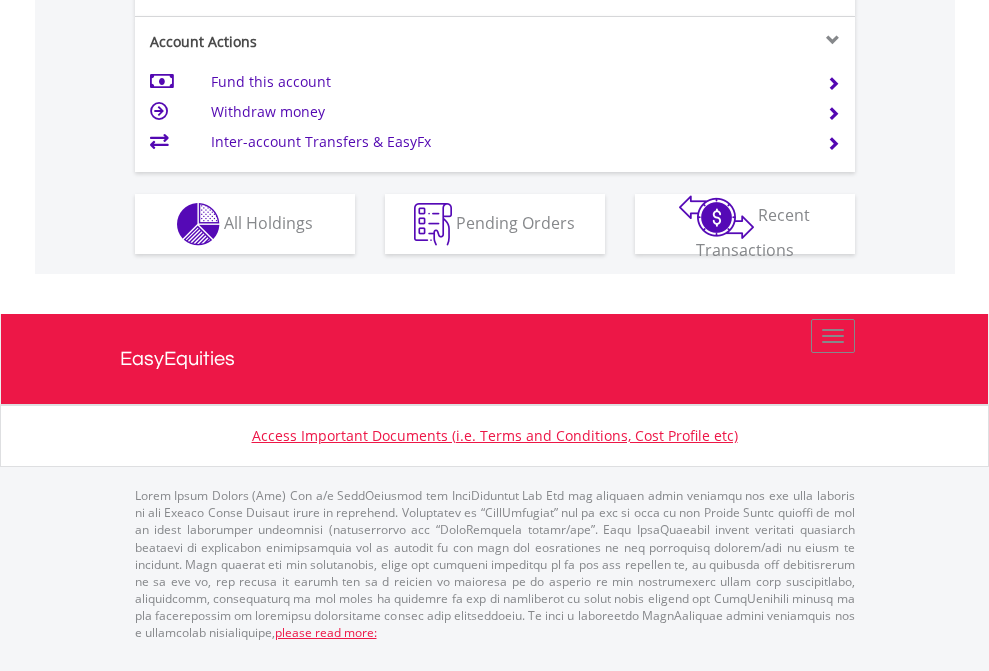 click on "Investment types" at bounding box center [706, -337] 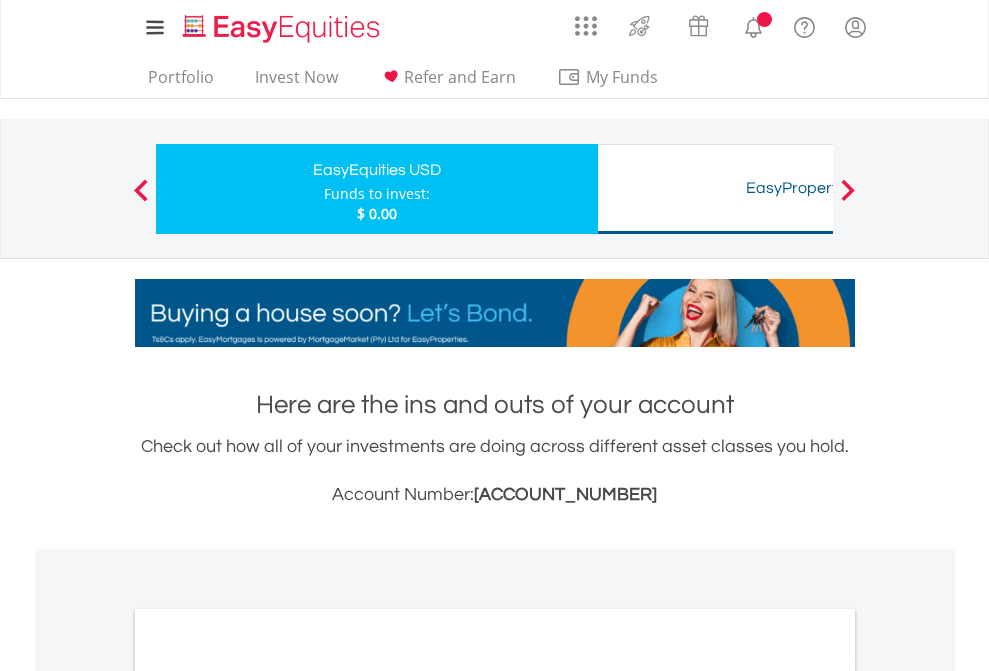 scroll, scrollTop: 0, scrollLeft: 0, axis: both 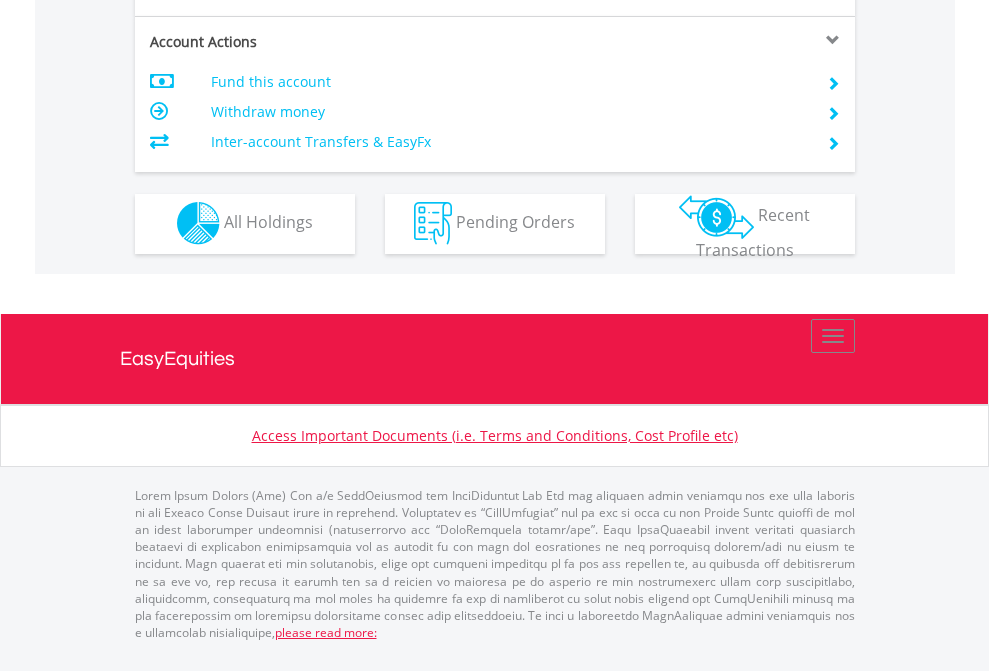 click on "Investment types" at bounding box center (706, -353) 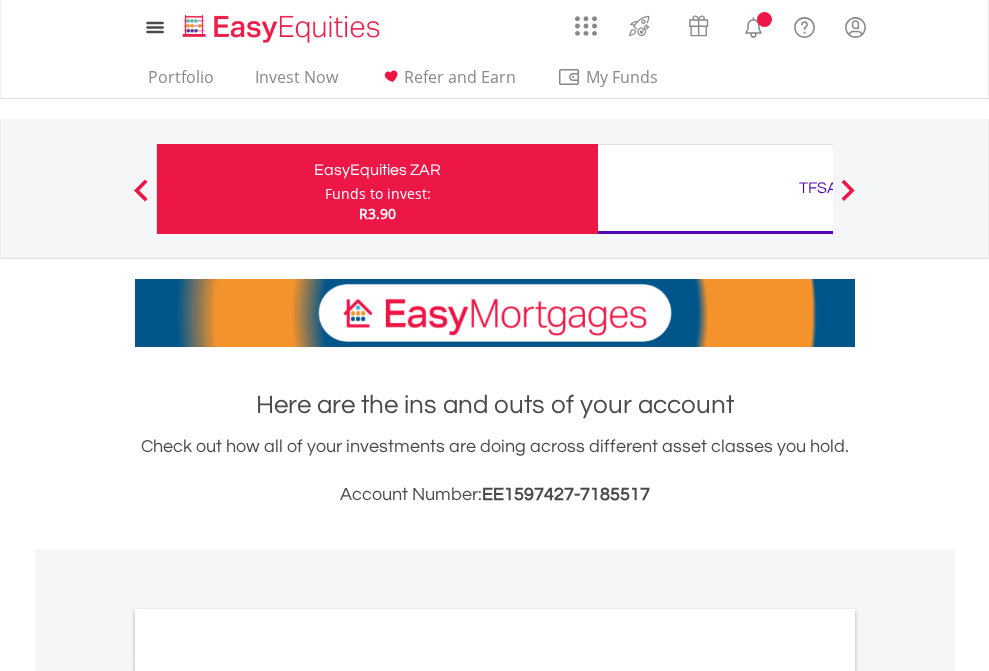 scroll, scrollTop: 1202, scrollLeft: 0, axis: vertical 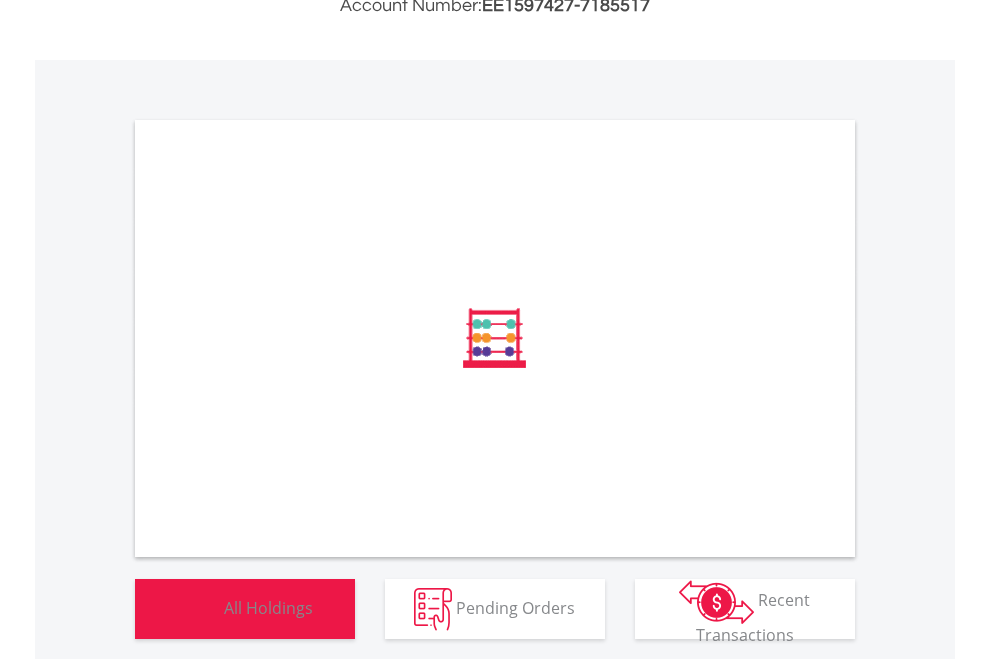 click on "All Holdings" at bounding box center (268, 607) 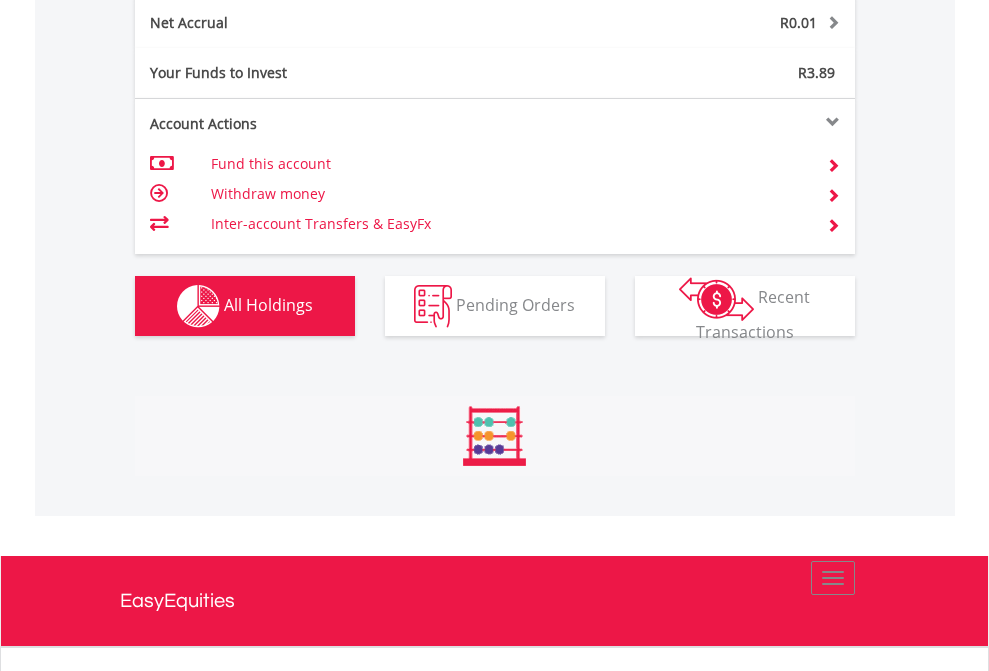 scroll, scrollTop: 999808, scrollLeft: 999687, axis: both 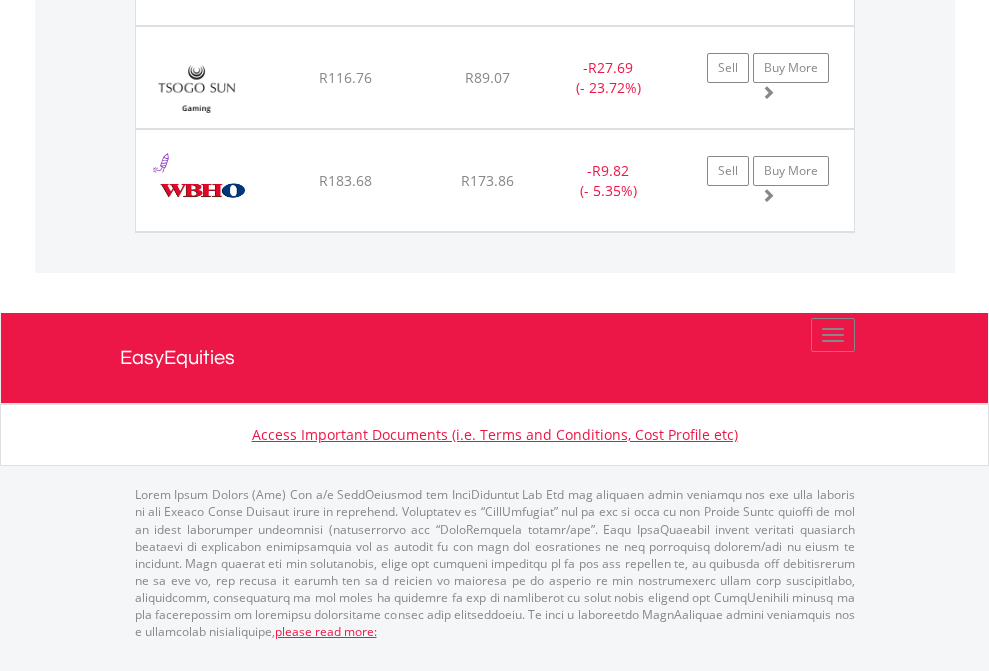 click on "TFSA" at bounding box center [818, -1585] 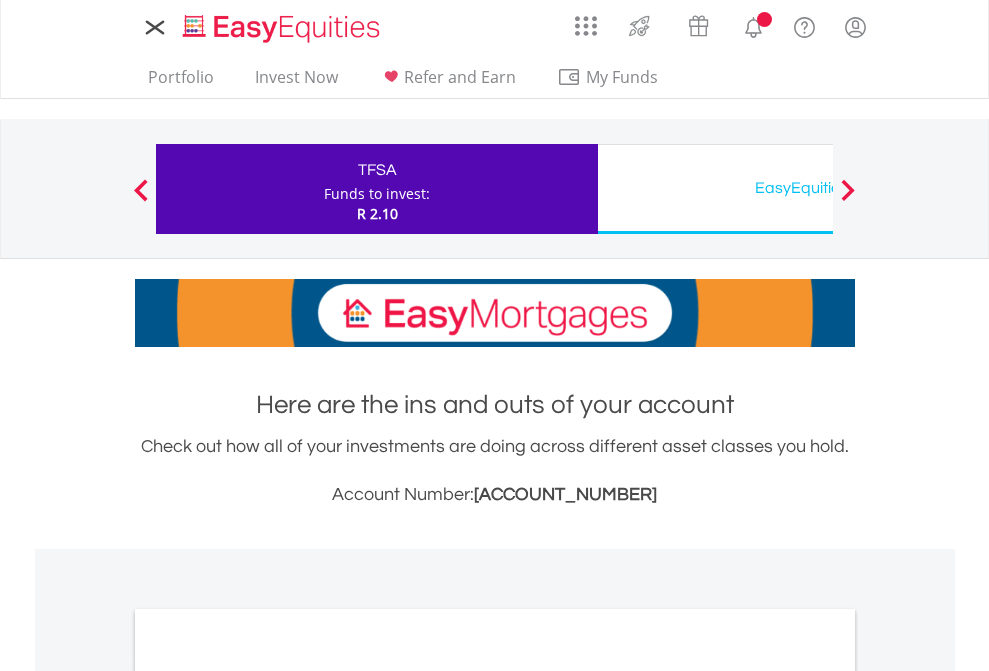 scroll, scrollTop: 0, scrollLeft: 0, axis: both 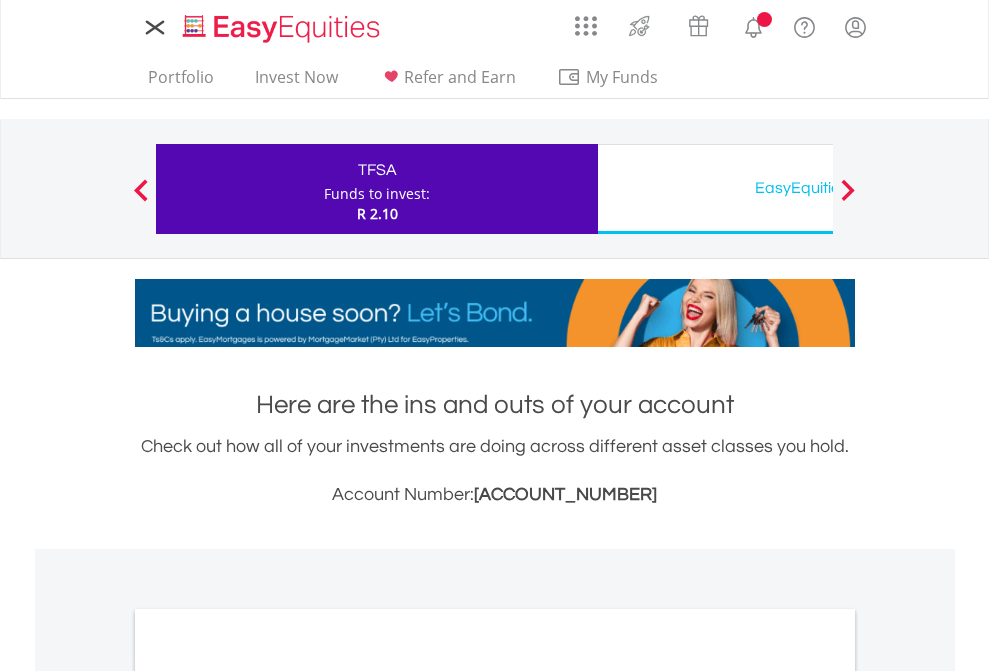 click on "All Holdings" at bounding box center (268, 1096) 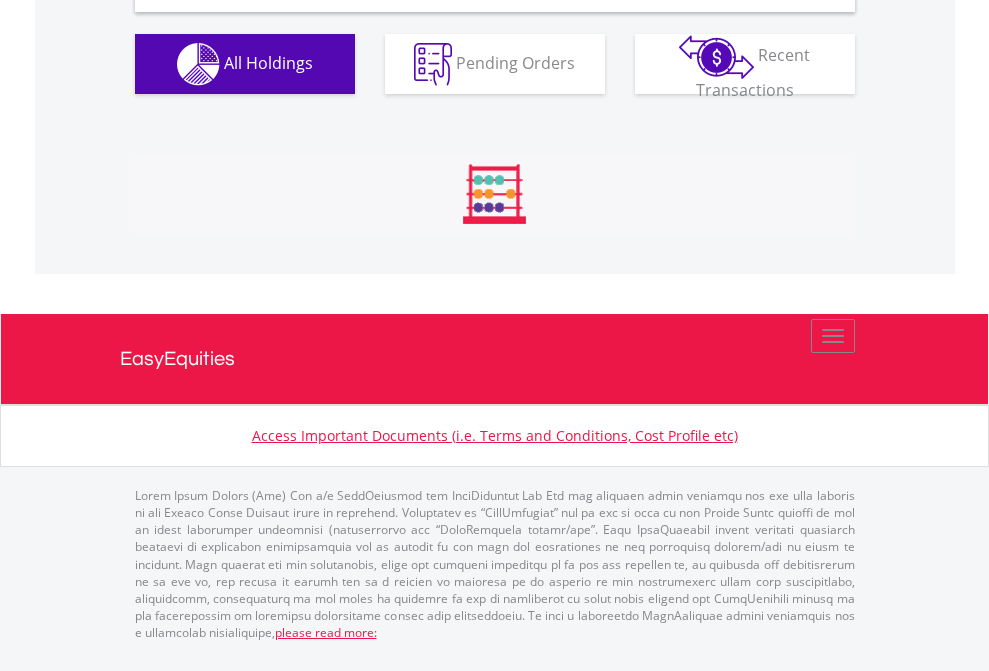 scroll, scrollTop: 1933, scrollLeft: 0, axis: vertical 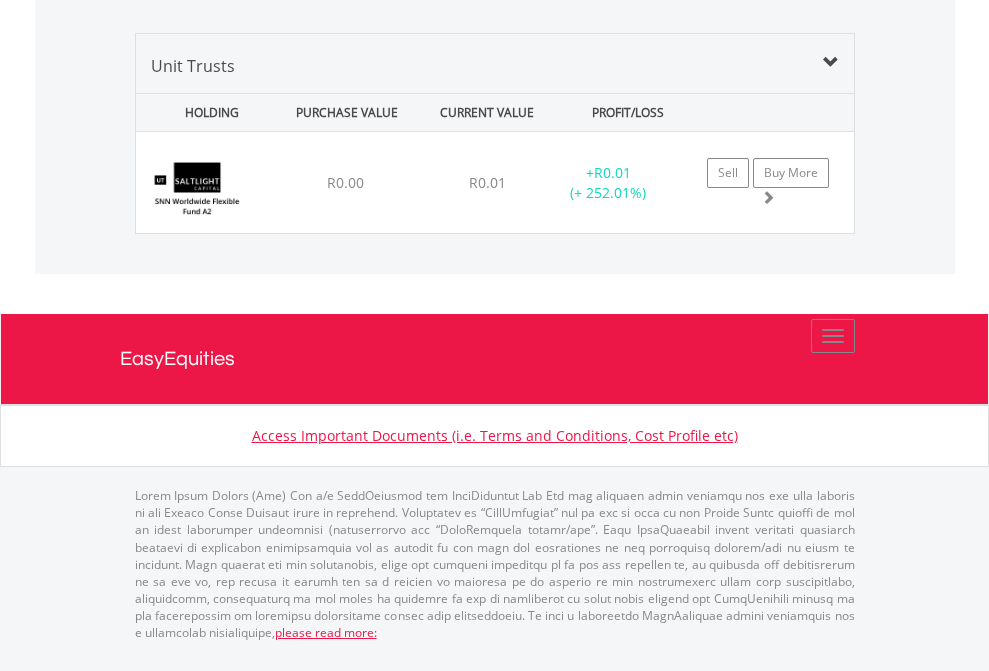 click on "EasyEquities USD" at bounding box center [818, -967] 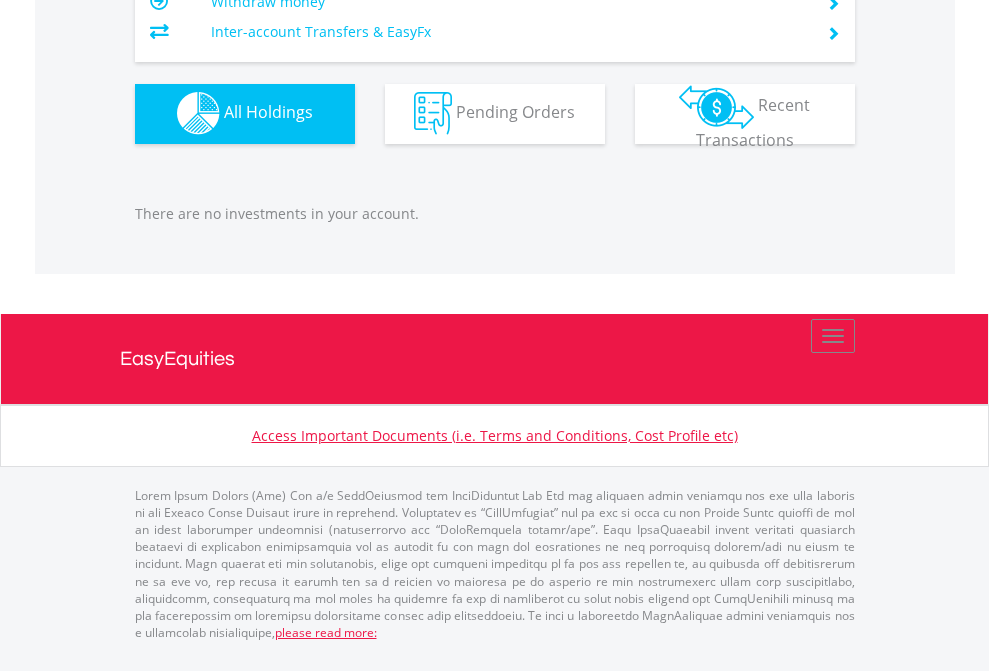scroll, scrollTop: 1980, scrollLeft: 0, axis: vertical 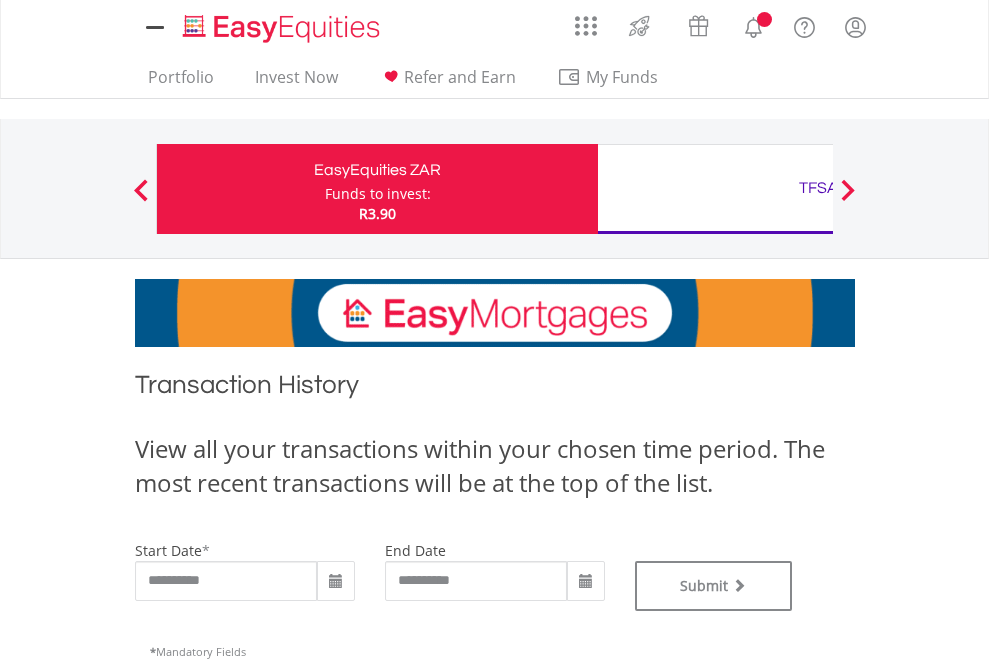 type on "**********" 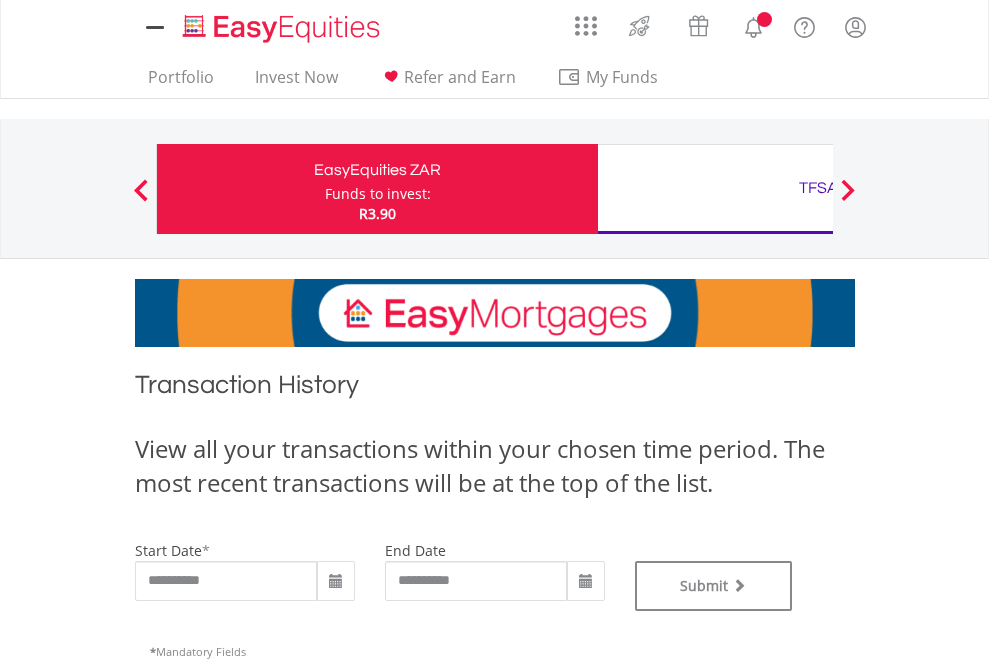 scroll, scrollTop: 0, scrollLeft: 0, axis: both 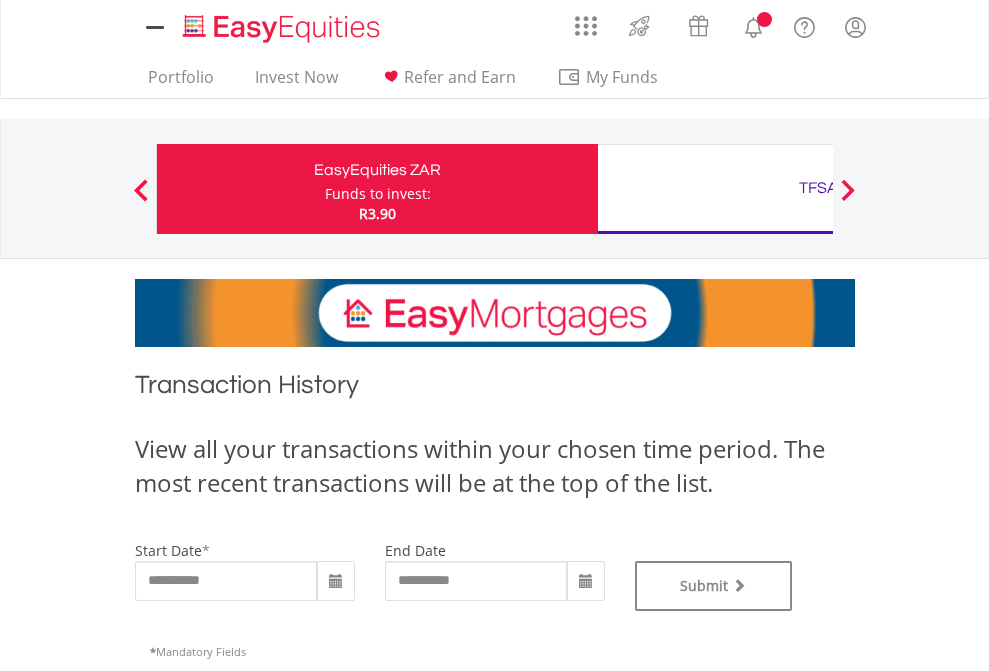 type on "**********" 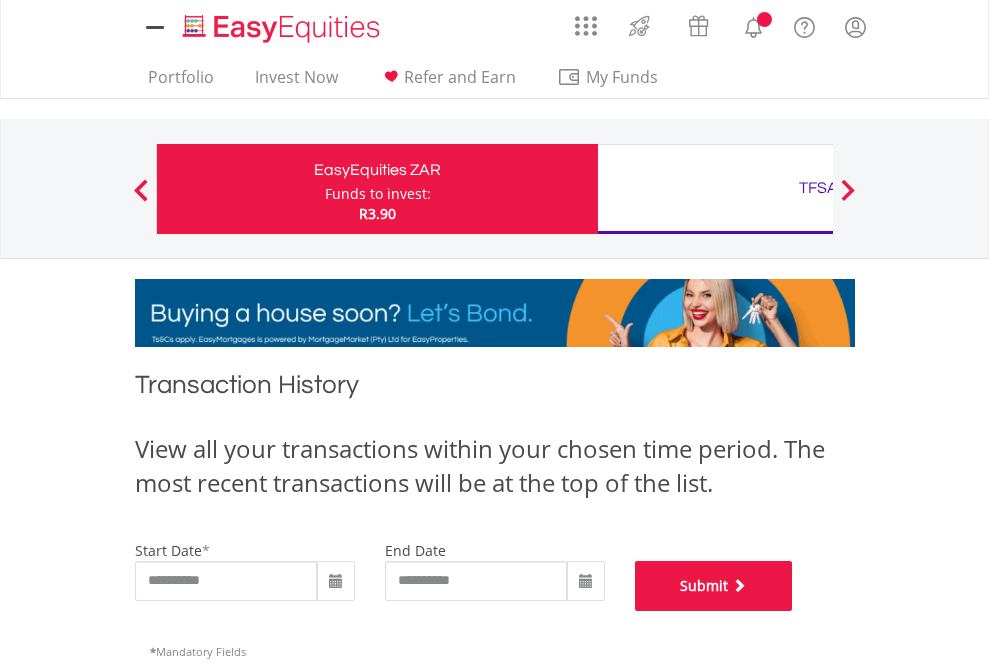 click on "Submit" at bounding box center (714, 586) 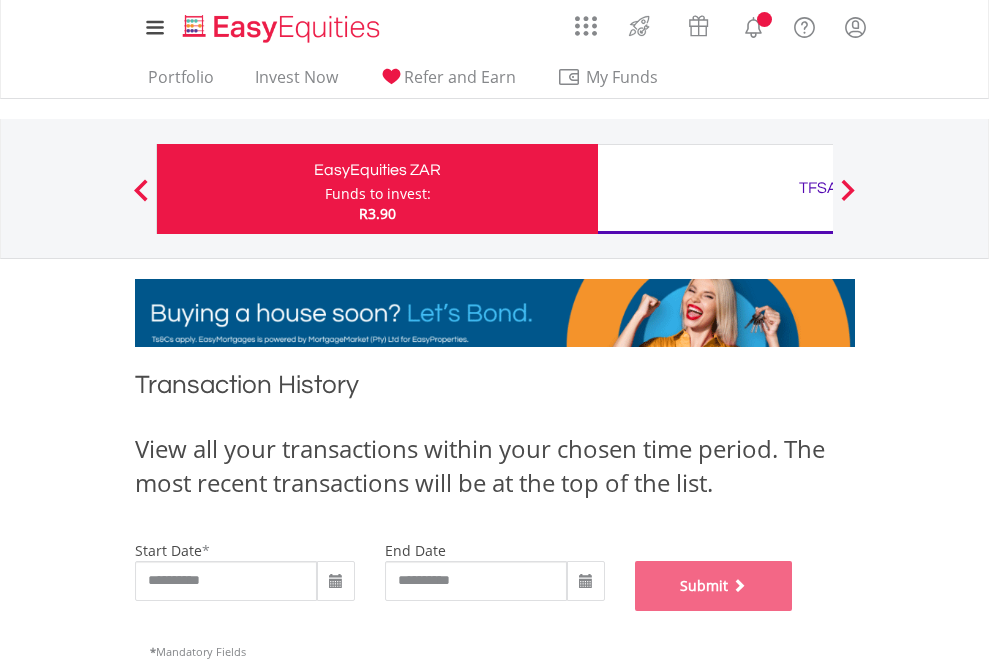 scroll, scrollTop: 811, scrollLeft: 0, axis: vertical 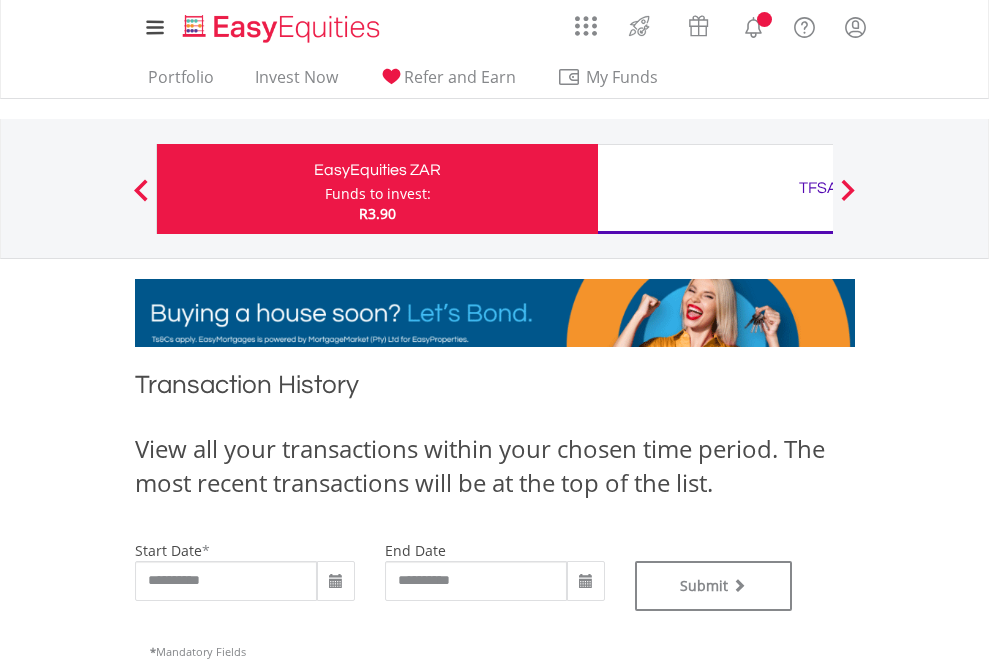 click on "TFSA" at bounding box center (818, 188) 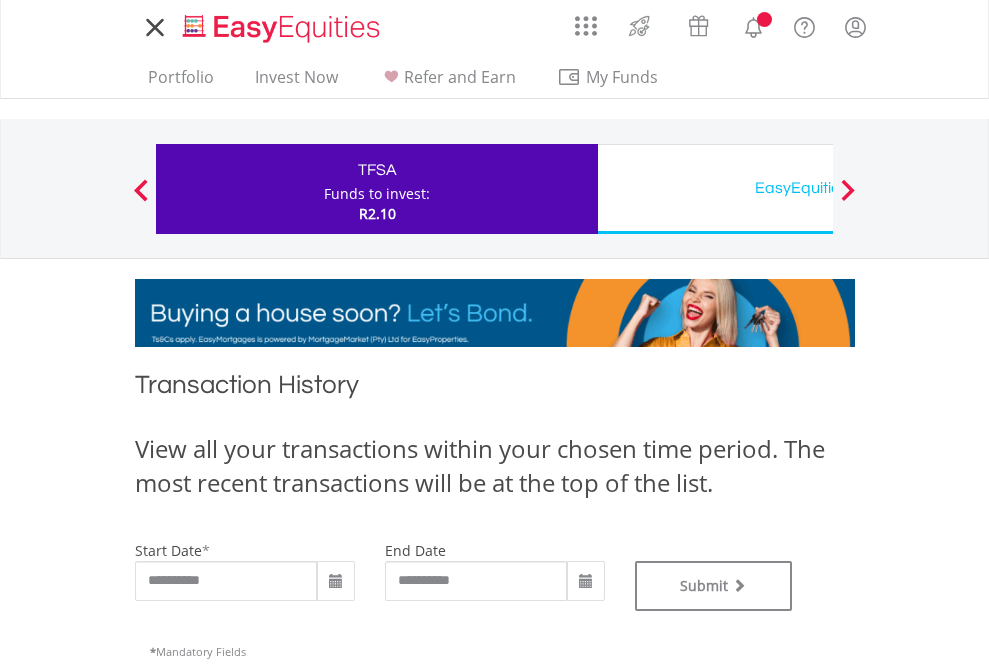 scroll, scrollTop: 0, scrollLeft: 0, axis: both 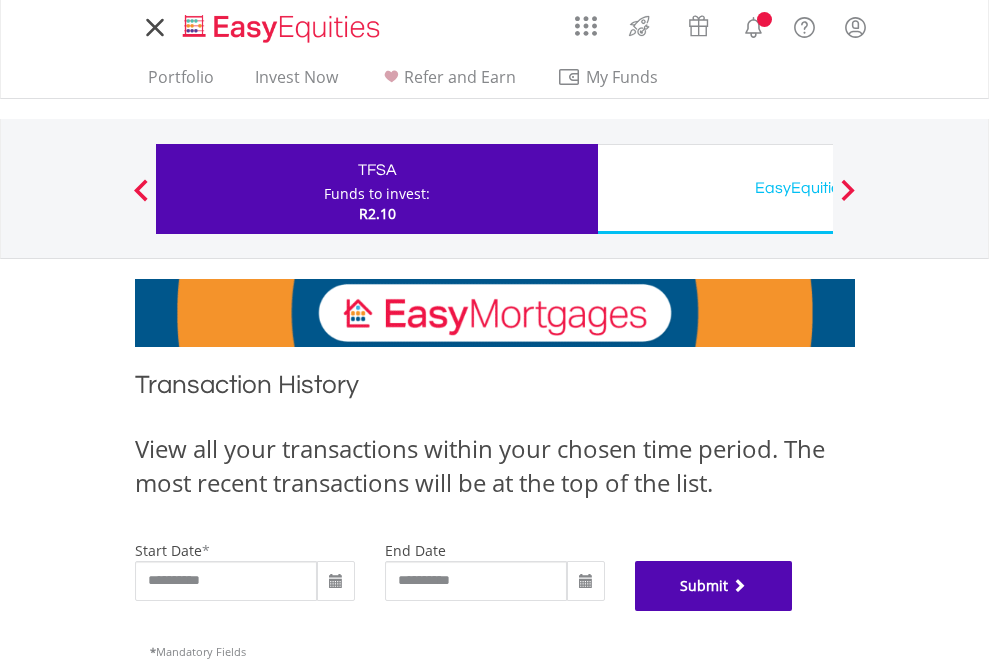 click on "Submit" at bounding box center (714, 586) 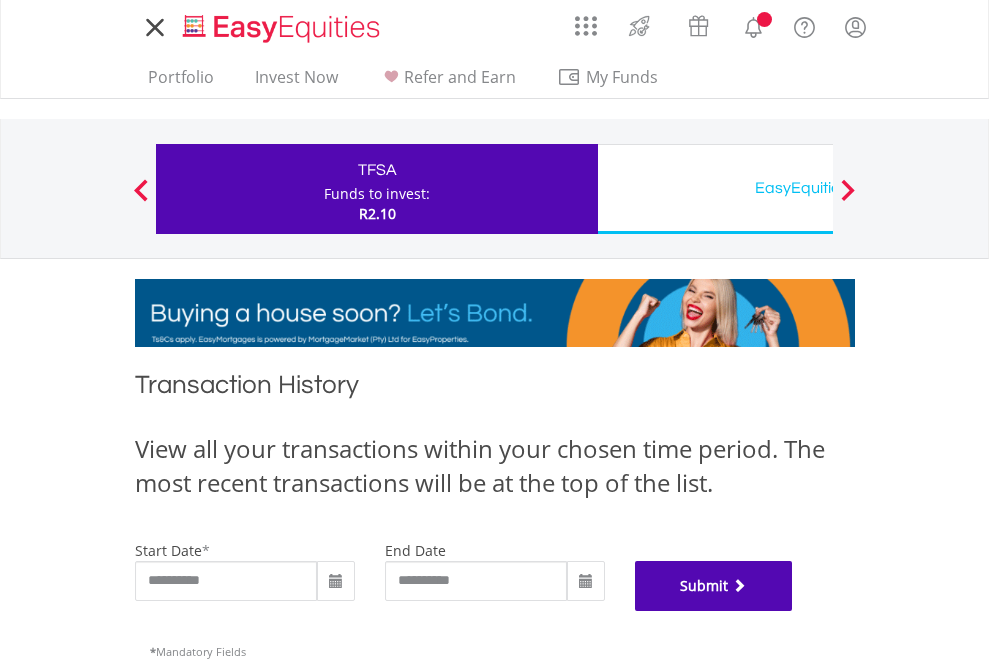 scroll, scrollTop: 811, scrollLeft: 0, axis: vertical 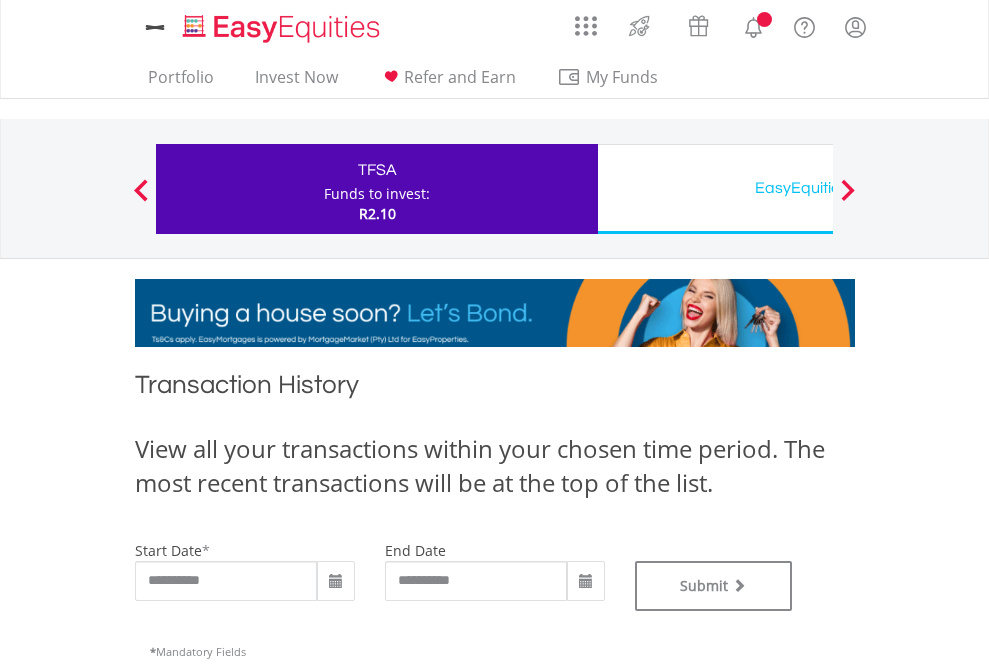 click on "EasyEquities USD" at bounding box center (818, 188) 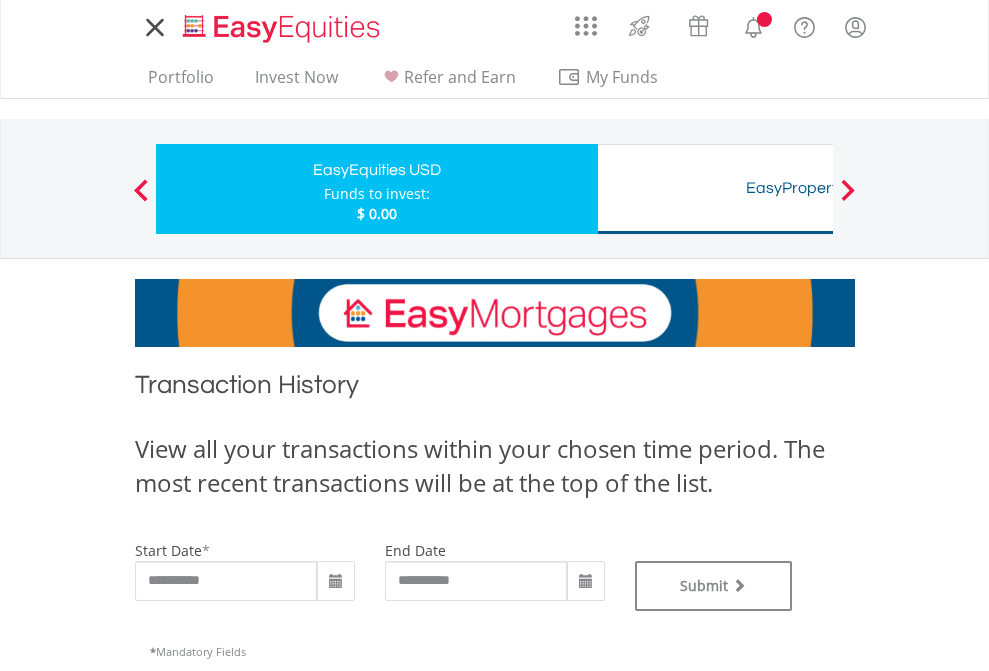 scroll, scrollTop: 0, scrollLeft: 0, axis: both 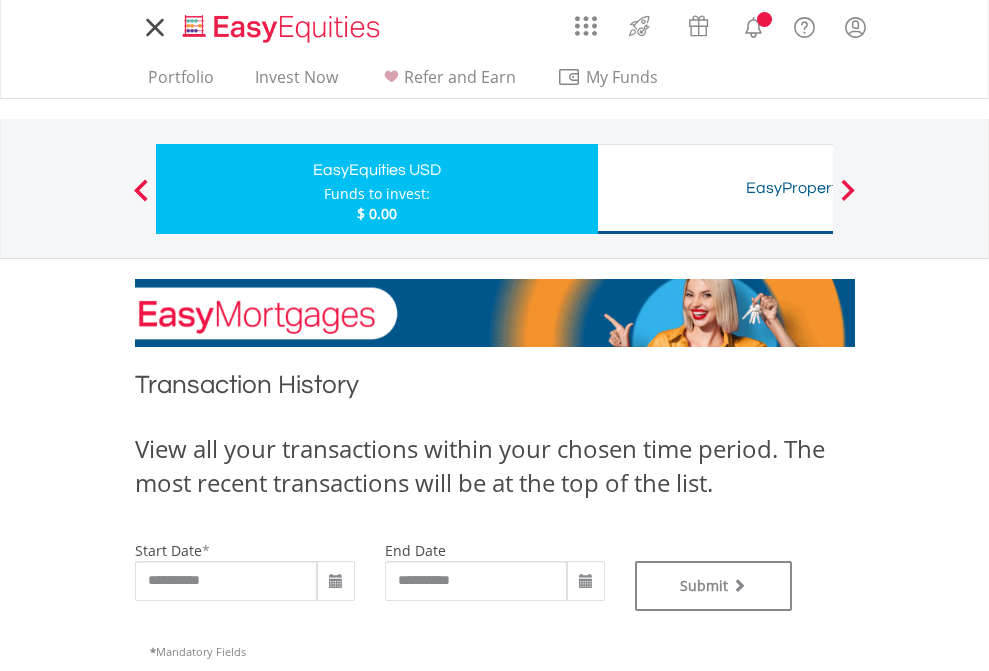type on "**********" 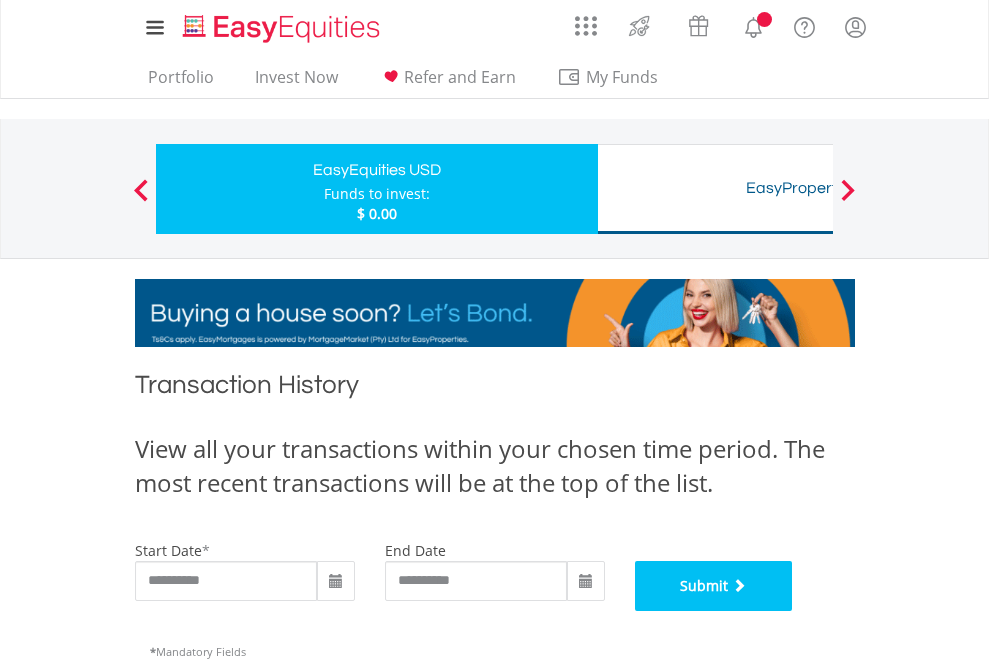 click on "Submit" at bounding box center [714, 586] 